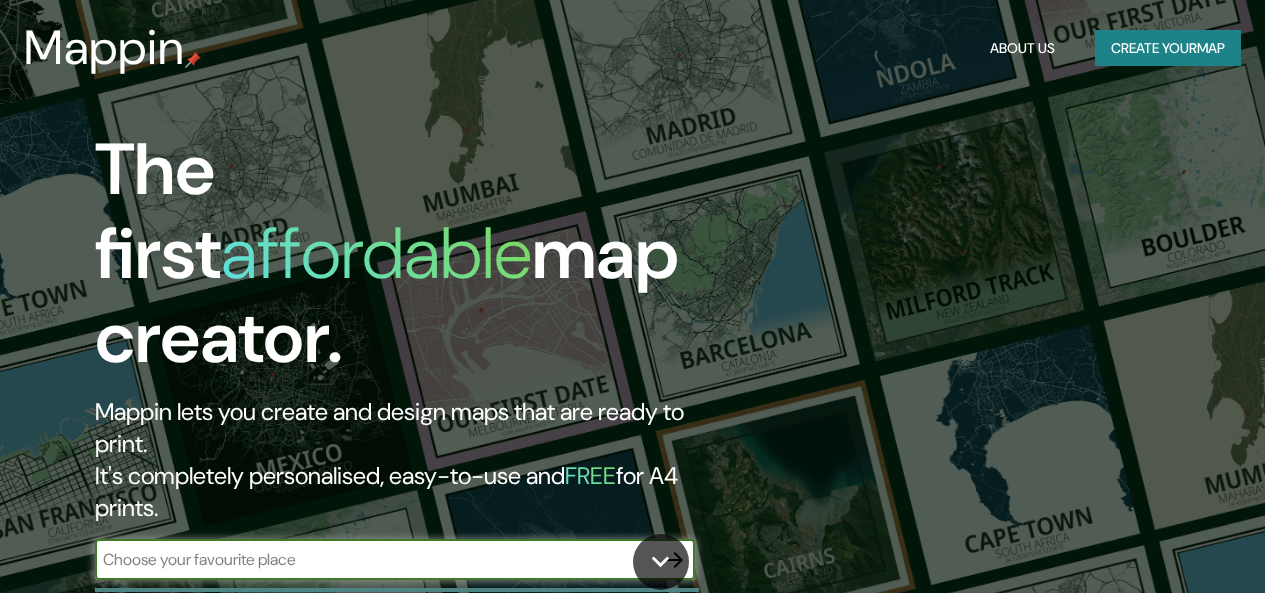 scroll, scrollTop: 0, scrollLeft: 0, axis: both 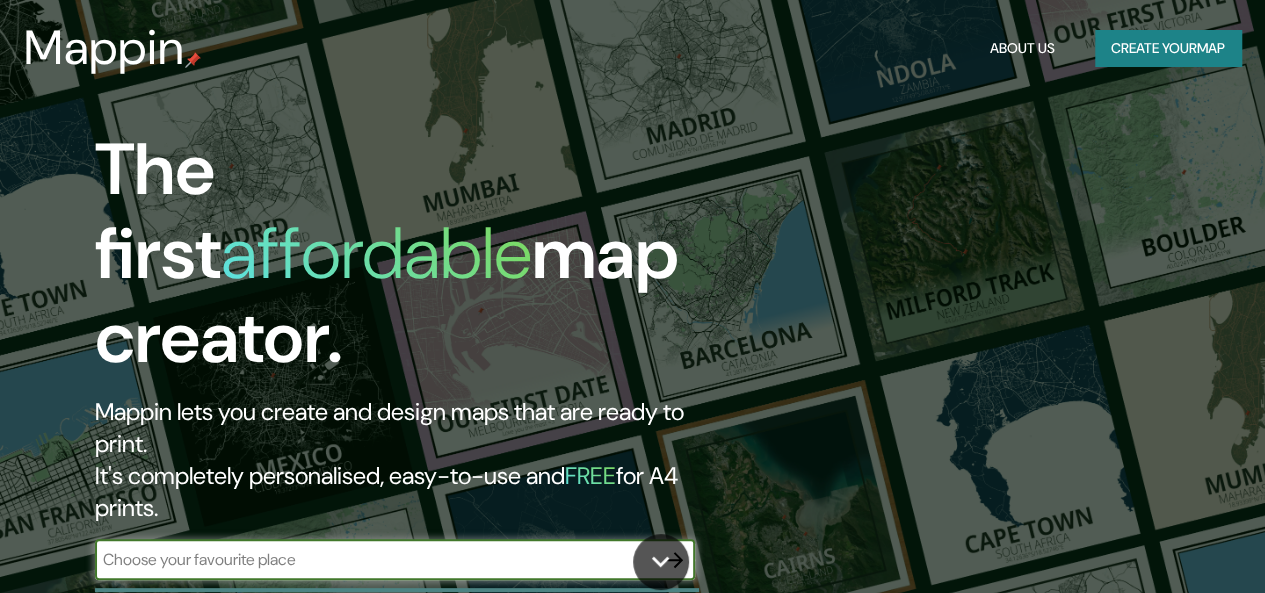 click on "​" at bounding box center (395, 560) 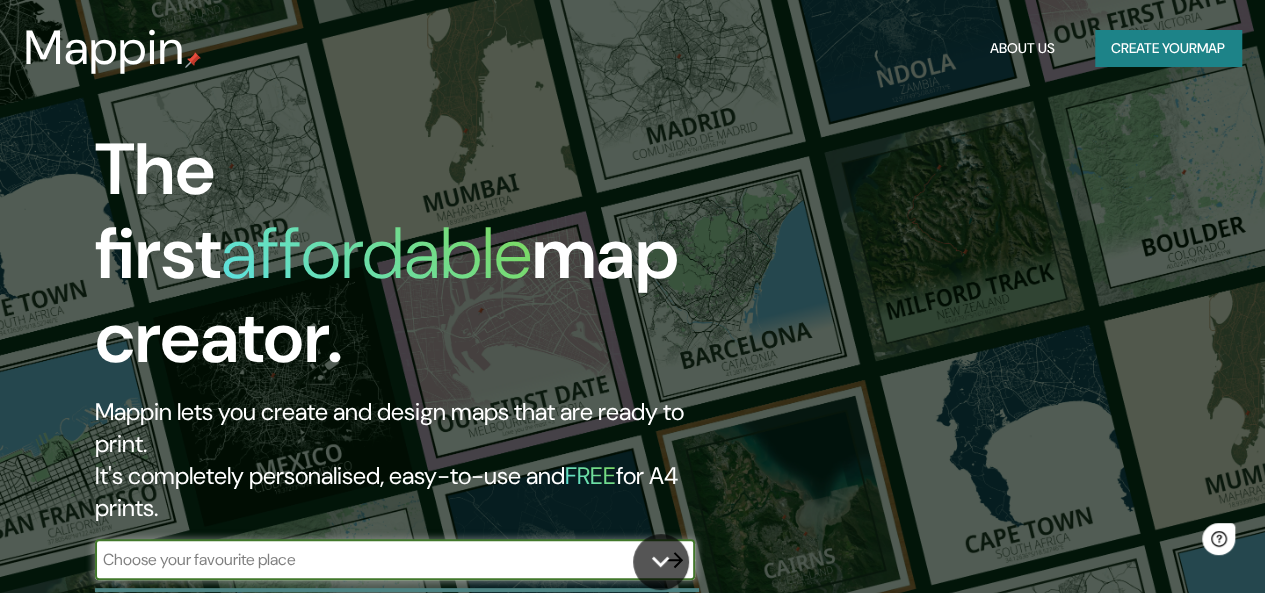 scroll, scrollTop: 0, scrollLeft: 0, axis: both 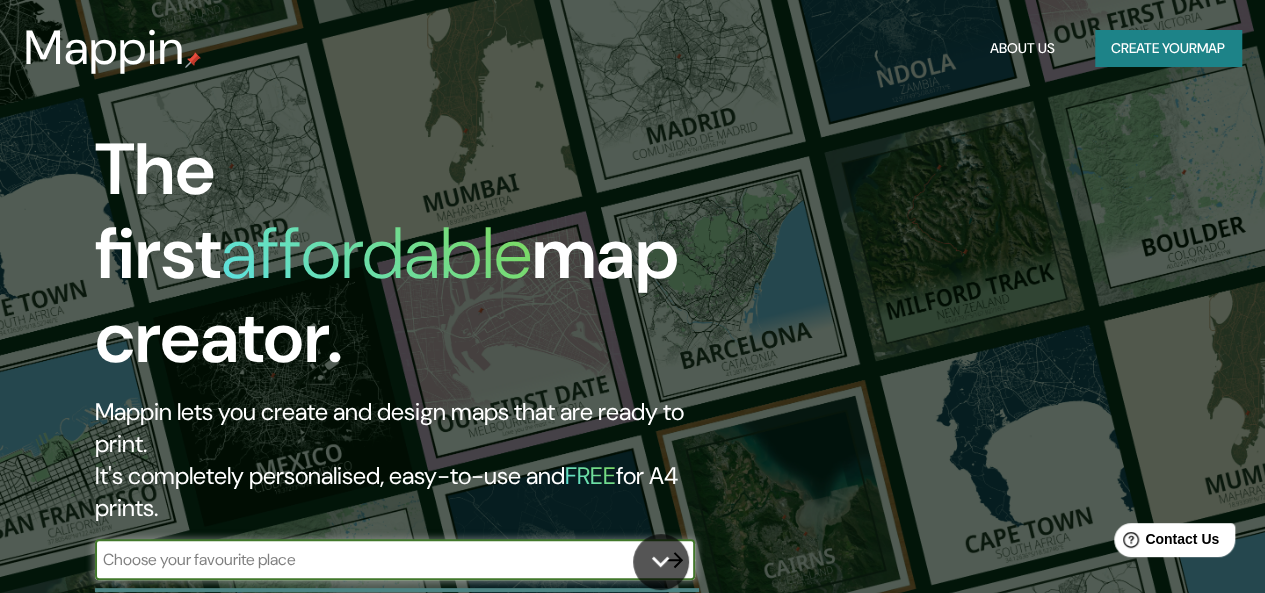 click on "Create your   map" at bounding box center [1168, 48] 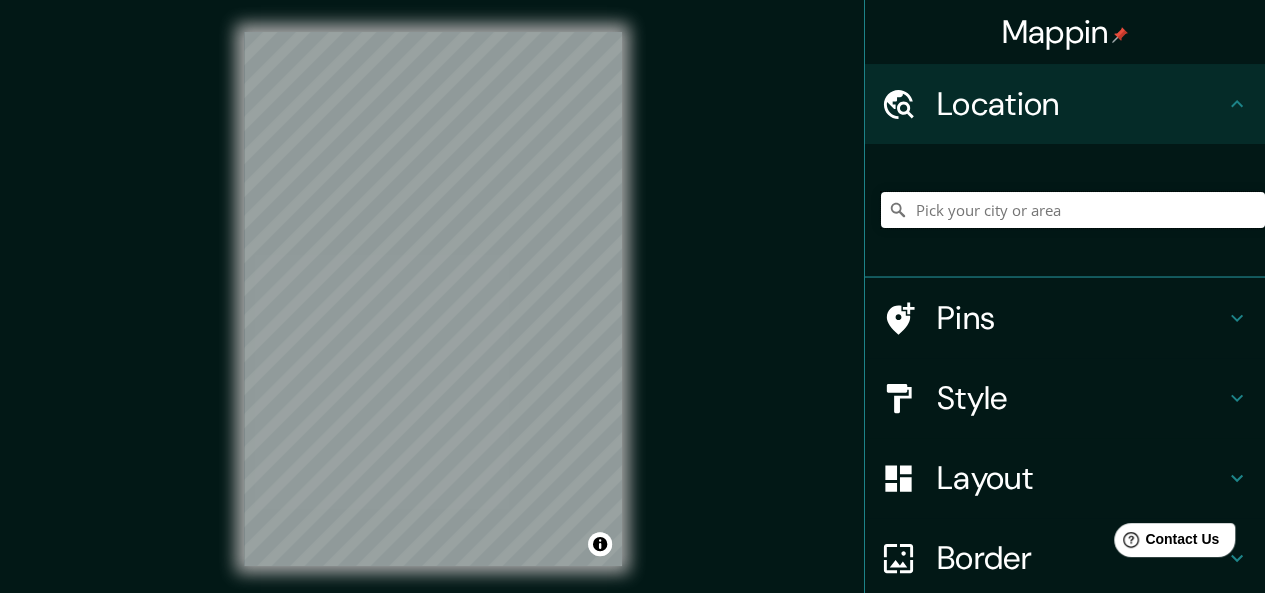click at bounding box center [1073, 210] 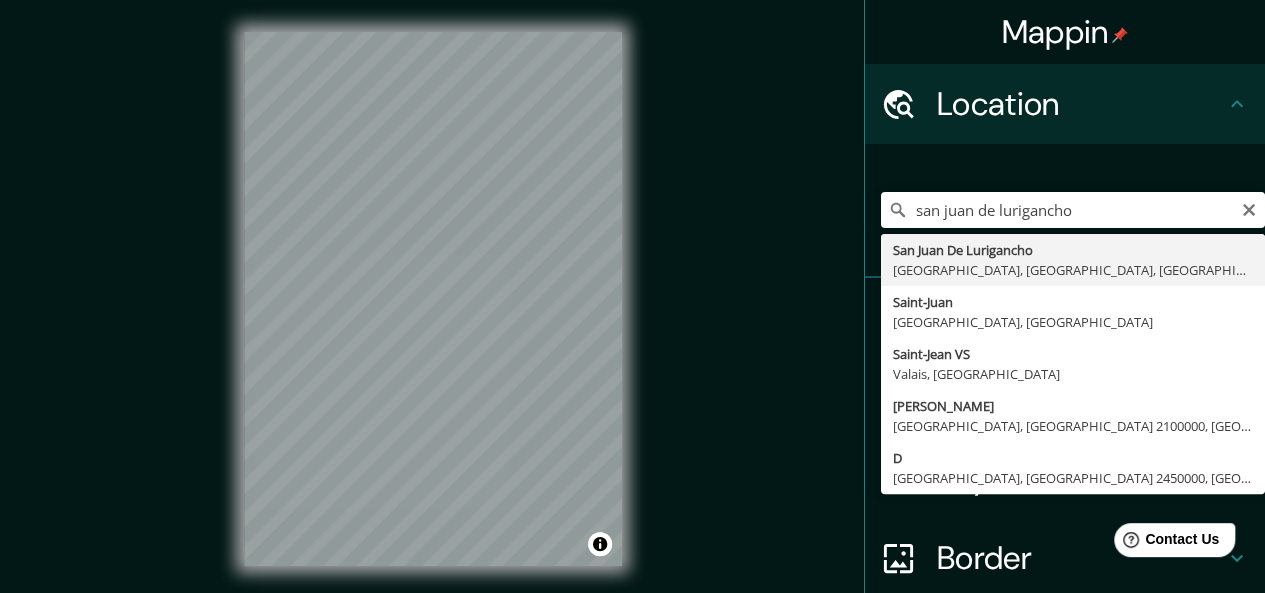 type on "San Juan De Lurigancho, [GEOGRAPHIC_DATA], [GEOGRAPHIC_DATA], [GEOGRAPHIC_DATA]" 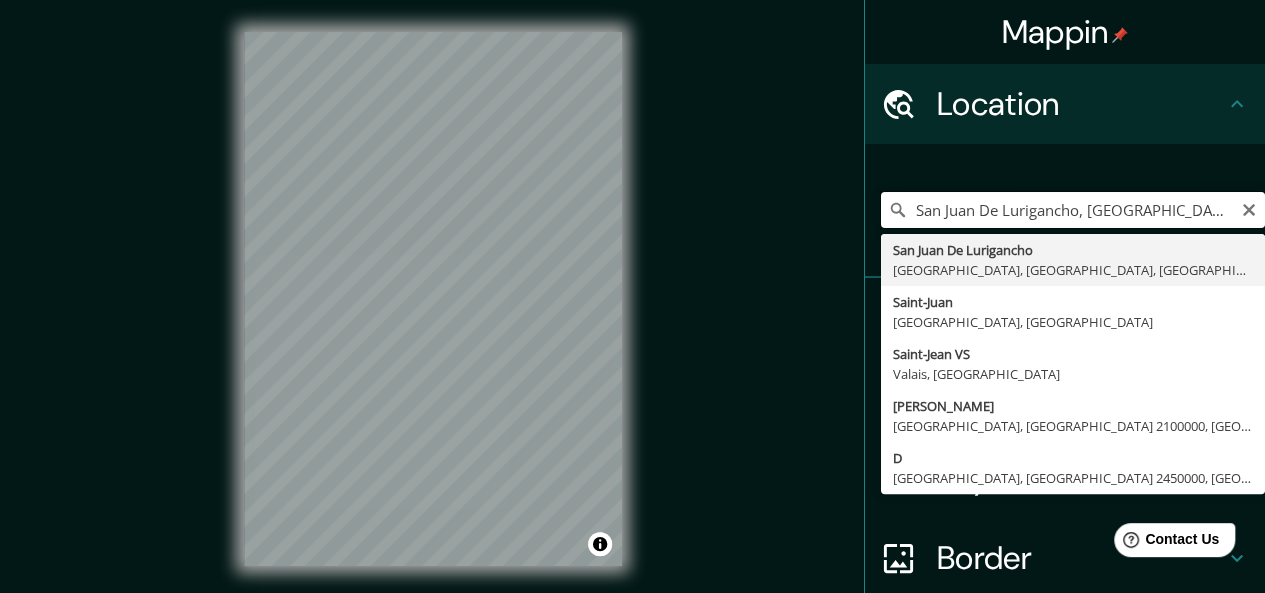 scroll, scrollTop: 0, scrollLeft: 0, axis: both 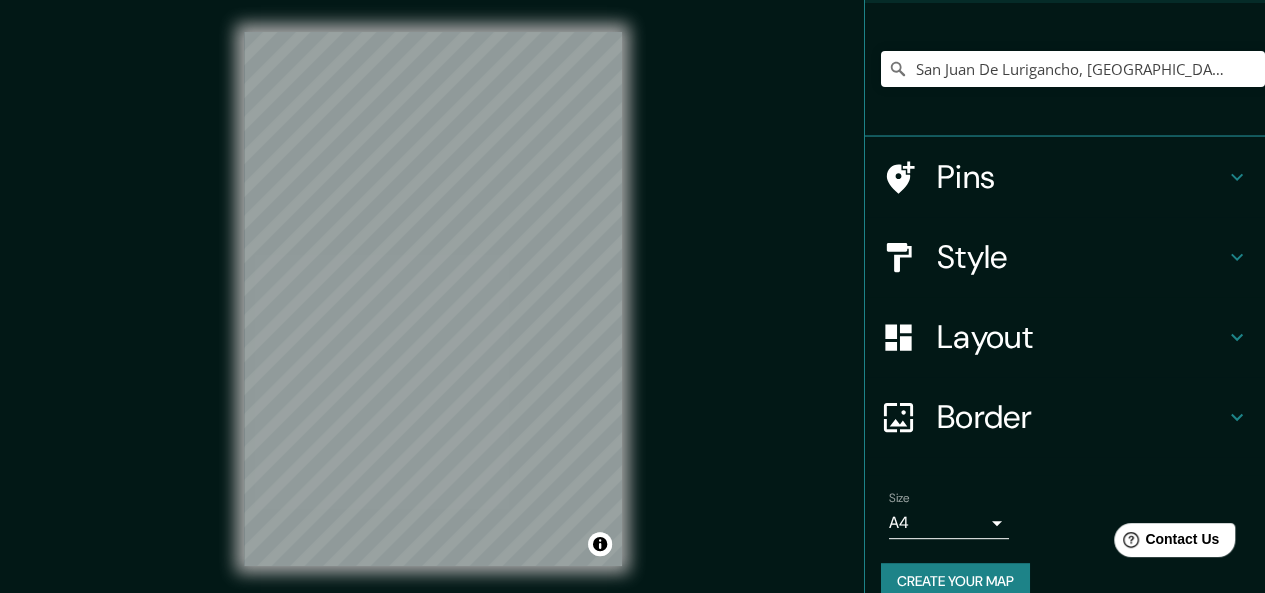 click on "Border" at bounding box center (1065, 417) 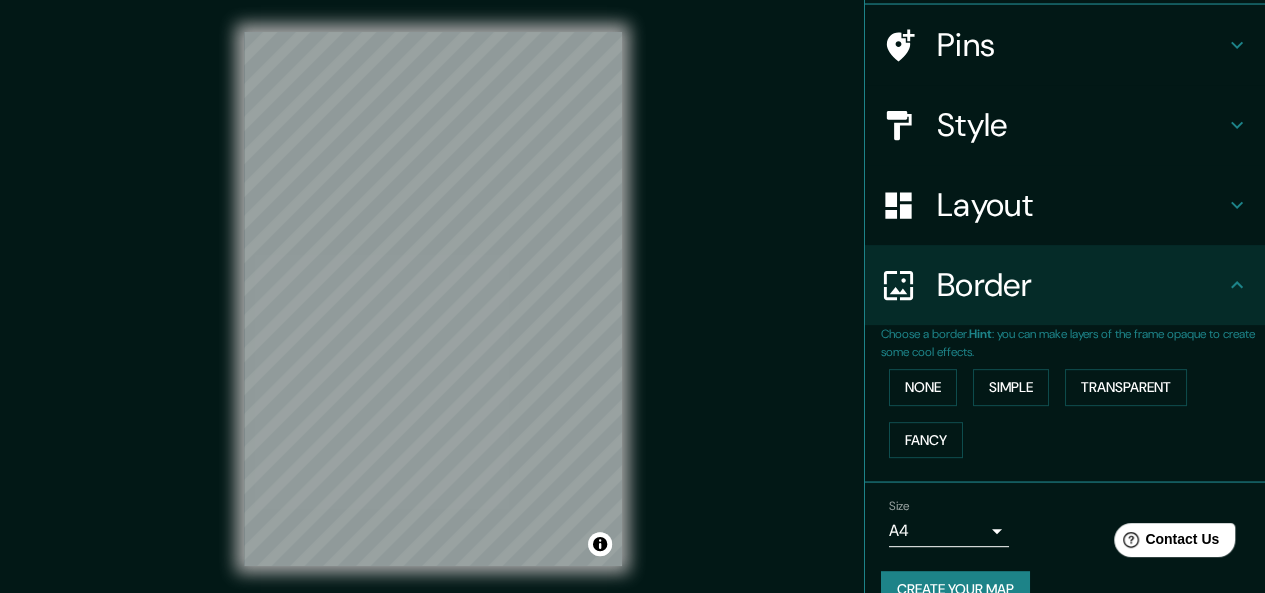 scroll, scrollTop: 141, scrollLeft: 0, axis: vertical 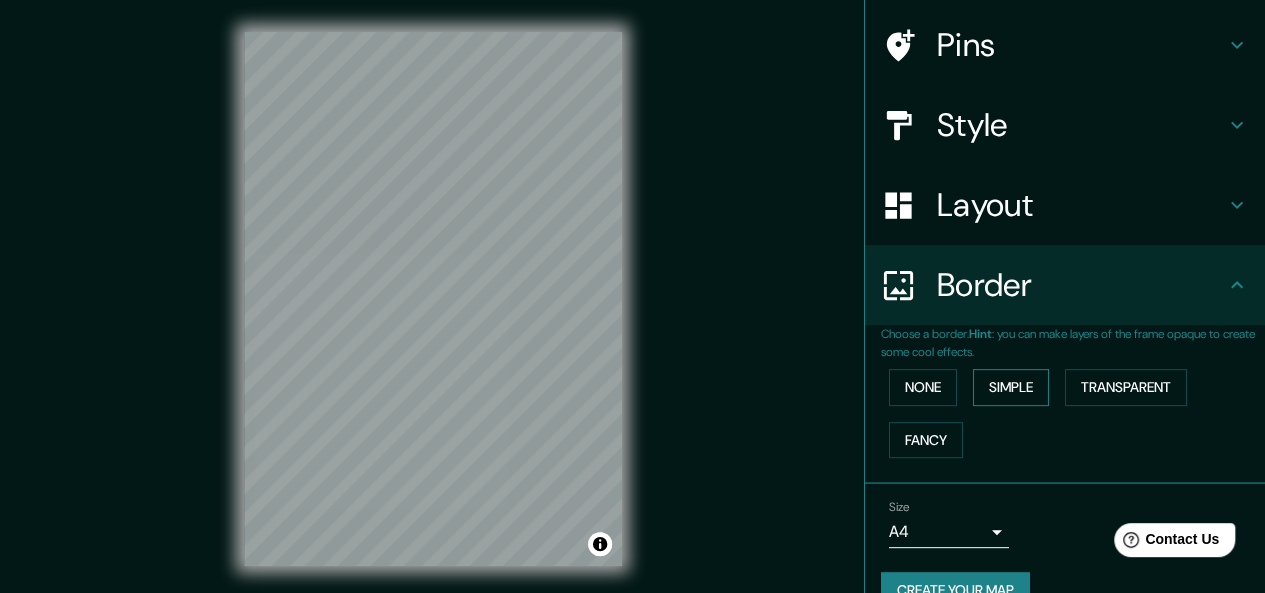 click on "Simple" at bounding box center [1011, 387] 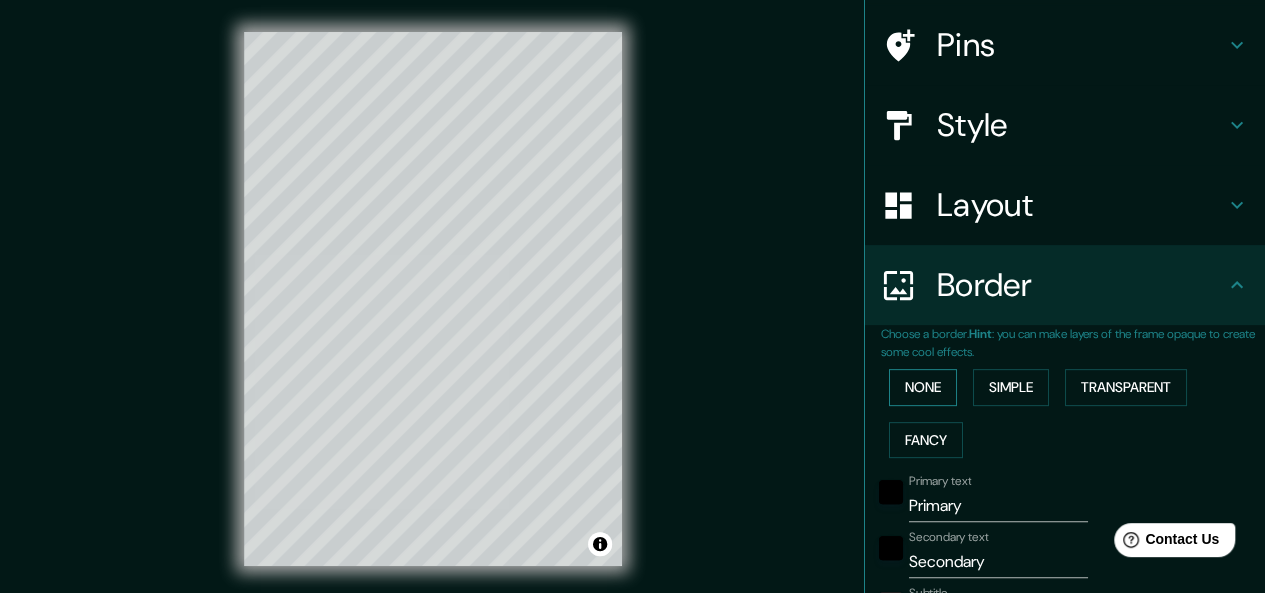 click on "None" at bounding box center [923, 387] 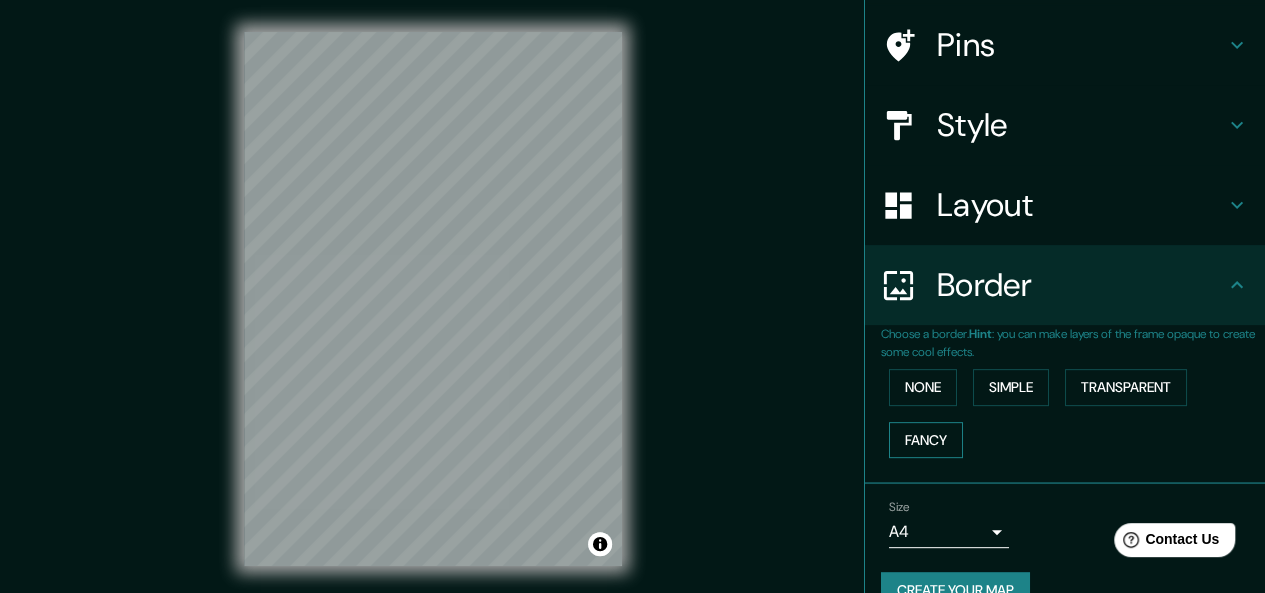 click on "Fancy" at bounding box center [926, 440] 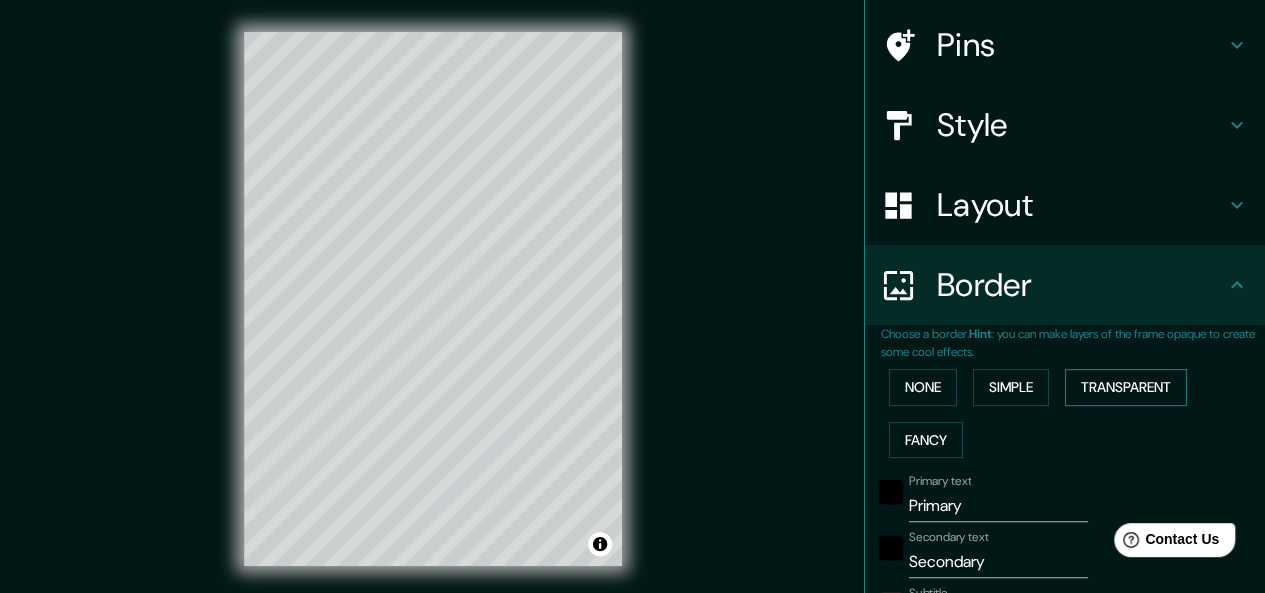 click on "Transparent" at bounding box center (1126, 387) 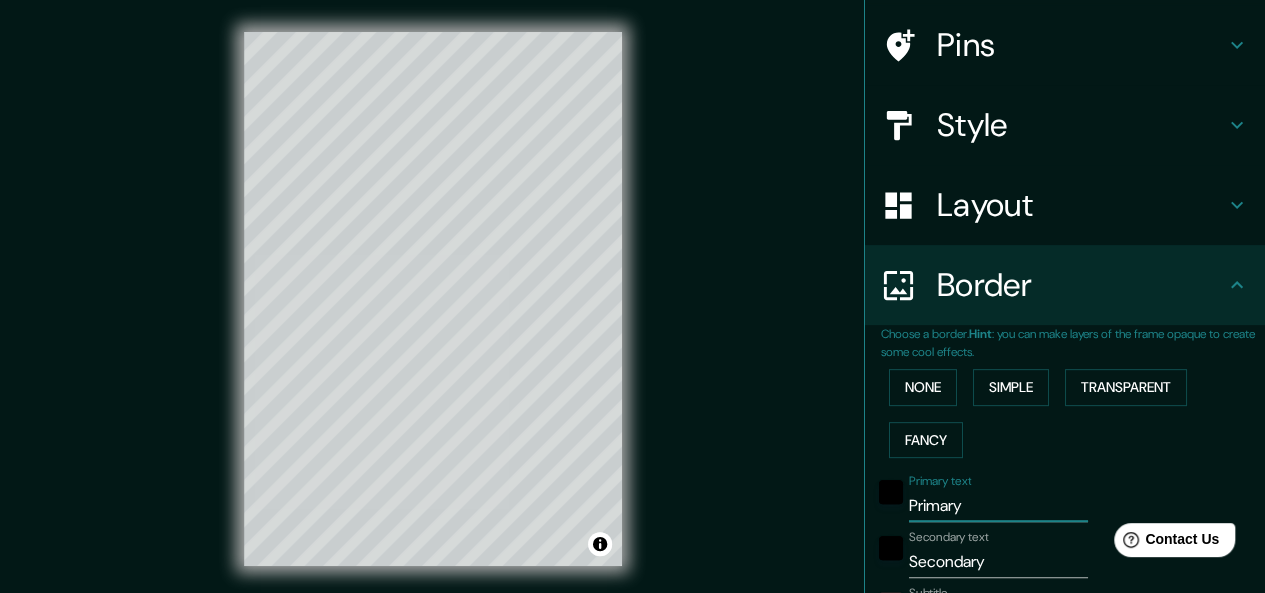 drag, startPoint x: 936, startPoint y: 507, endPoint x: 859, endPoint y: 501, distance: 77.23341 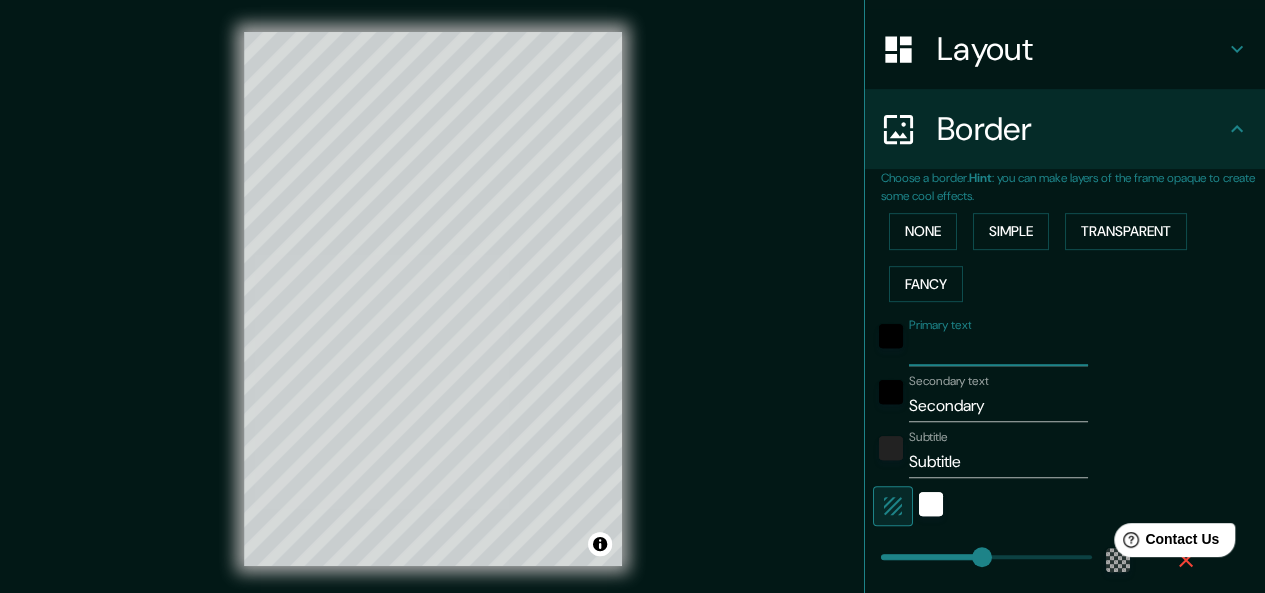 scroll, scrollTop: 347, scrollLeft: 0, axis: vertical 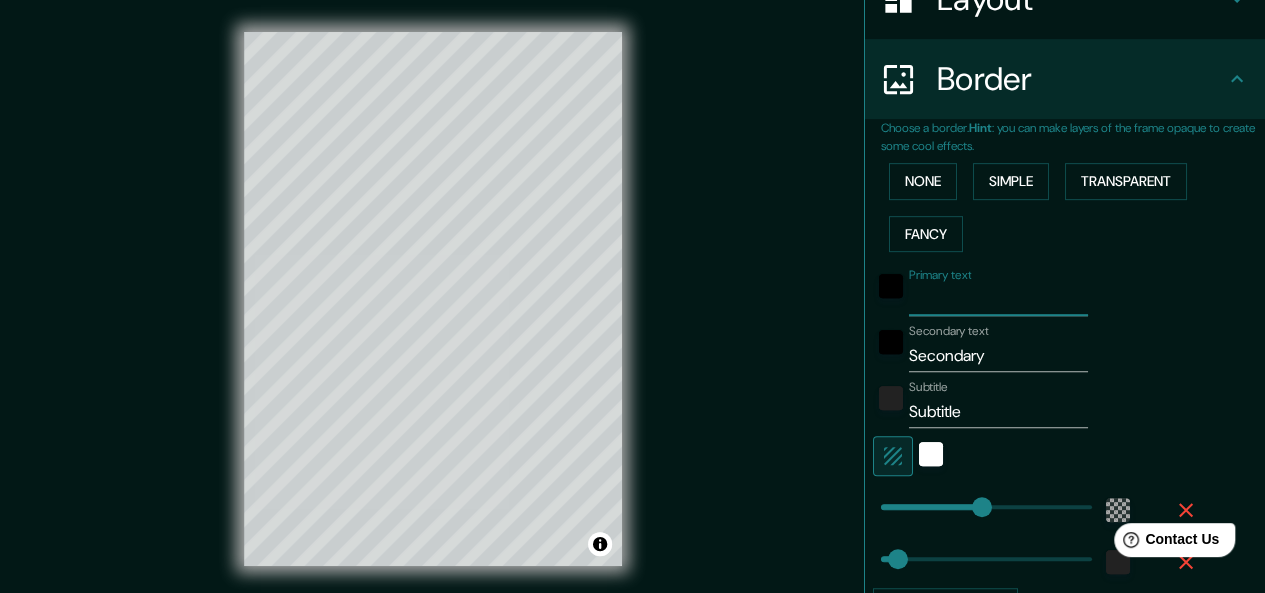 type 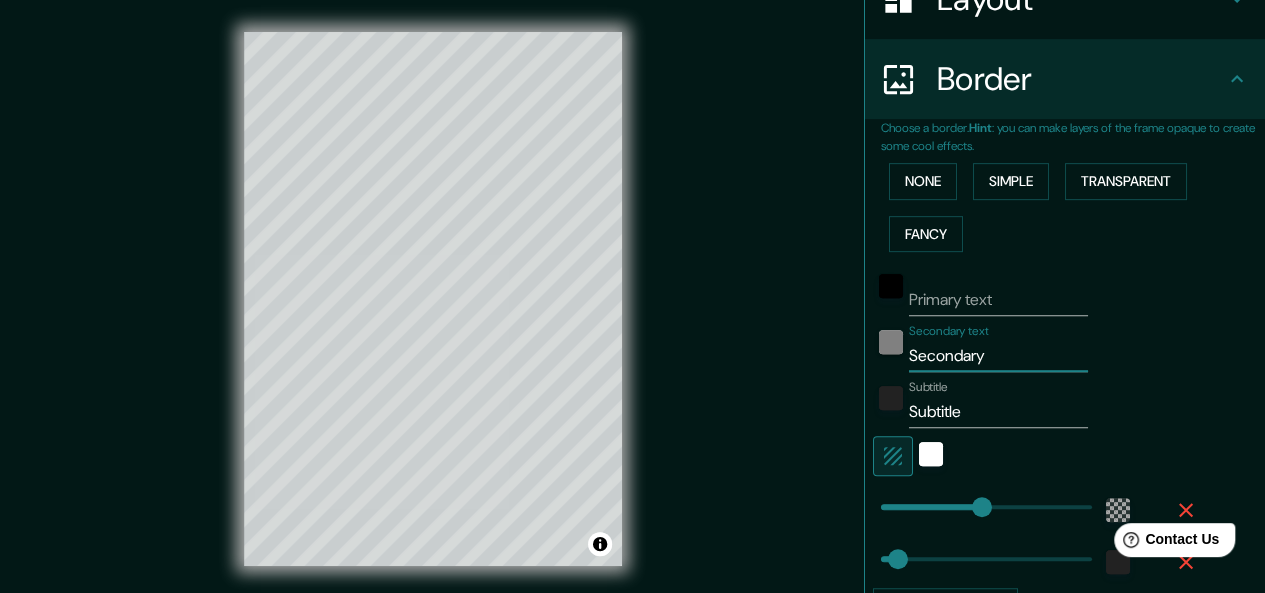 drag, startPoint x: 988, startPoint y: 351, endPoint x: 865, endPoint y: 351, distance: 123 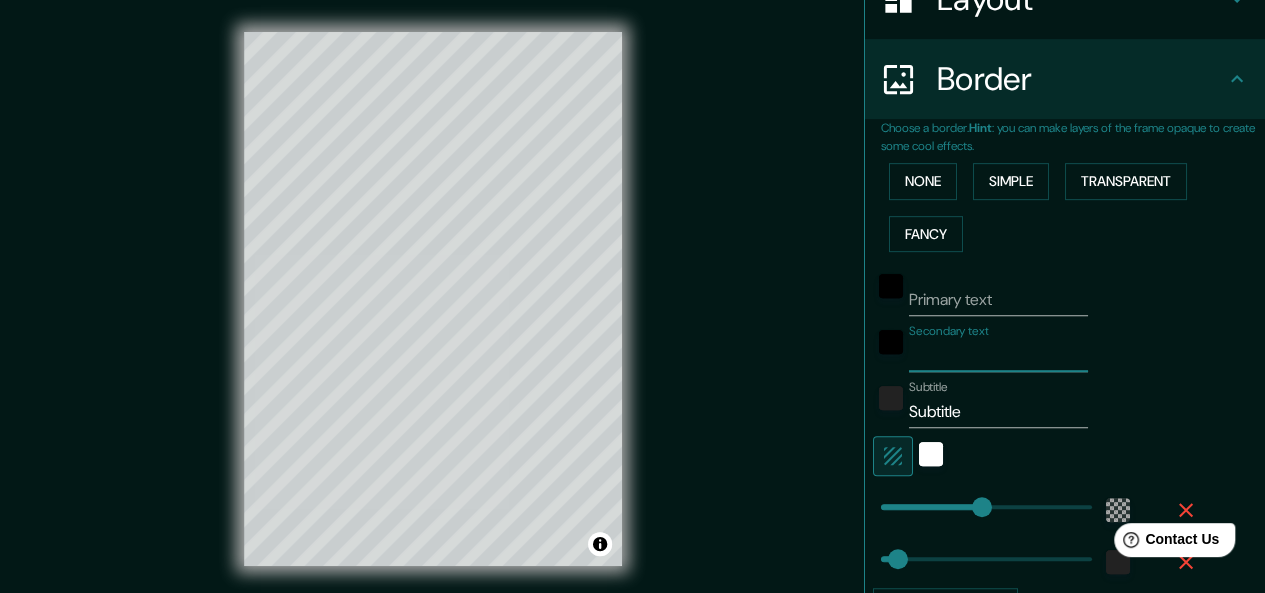 type 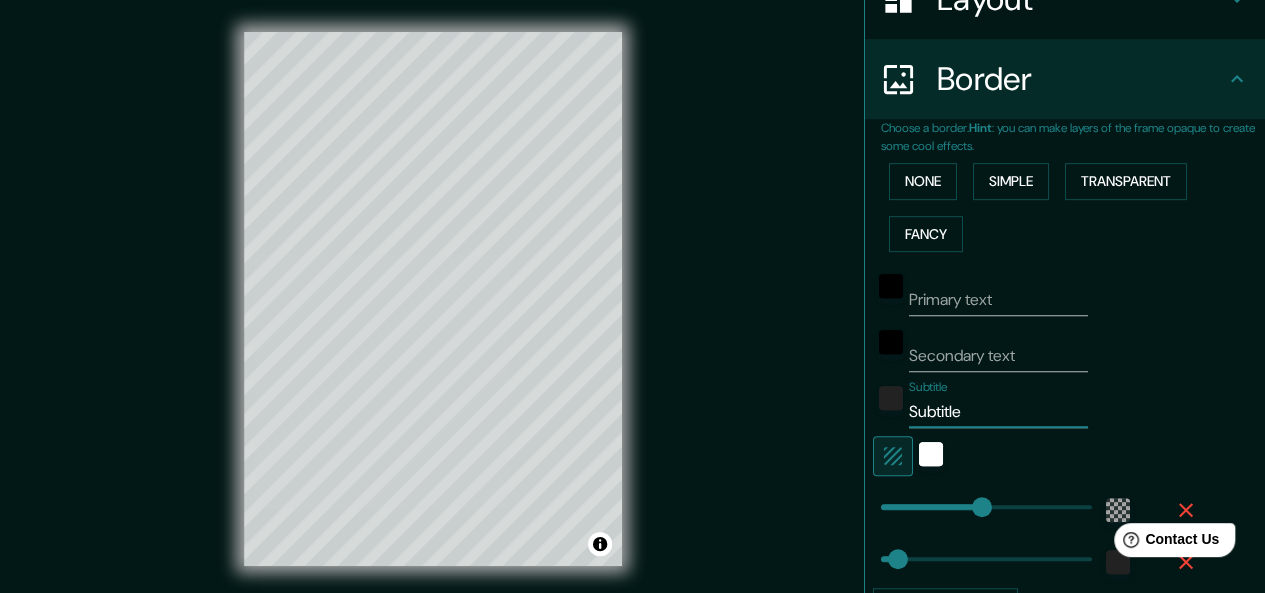 type 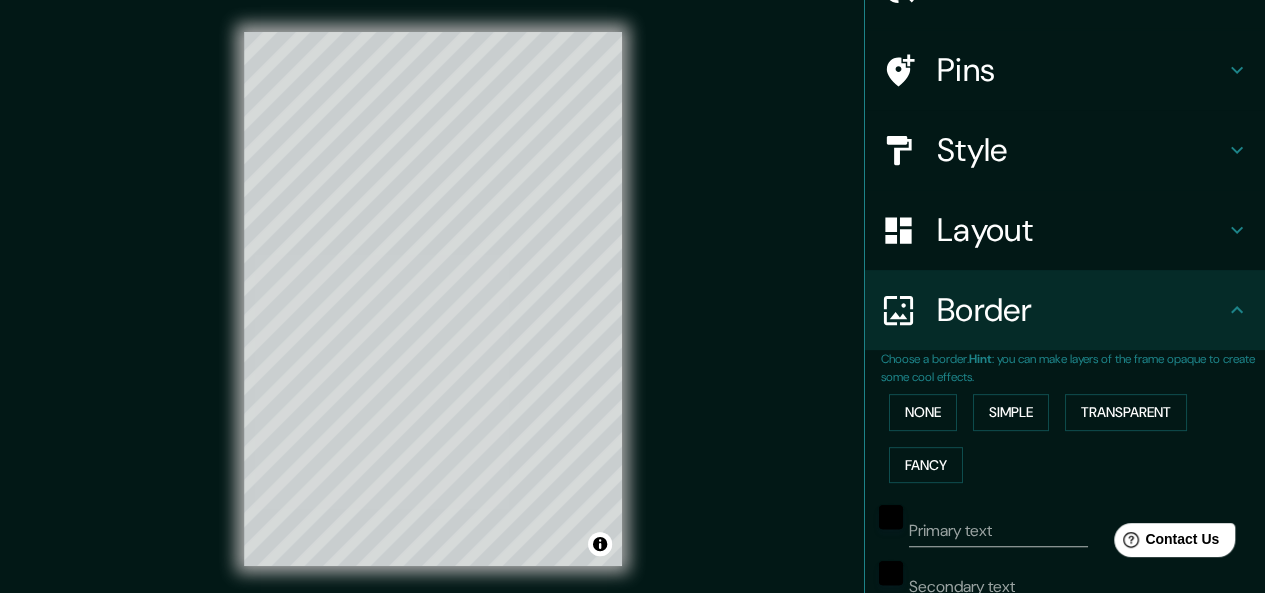 scroll, scrollTop: 0, scrollLeft: 0, axis: both 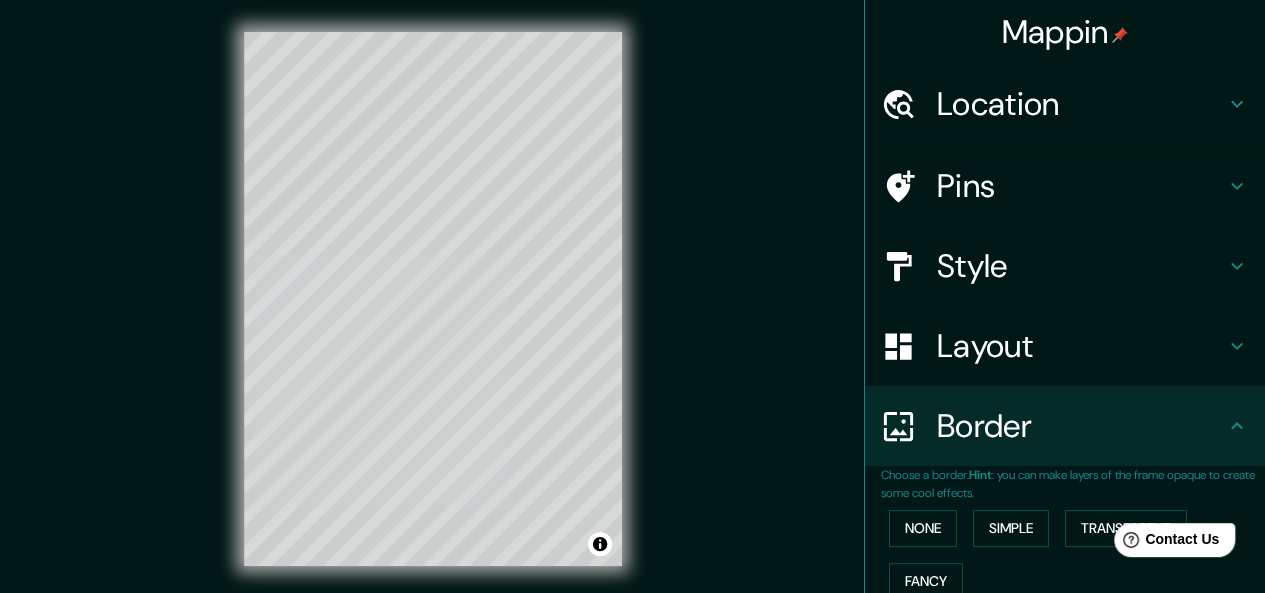 type 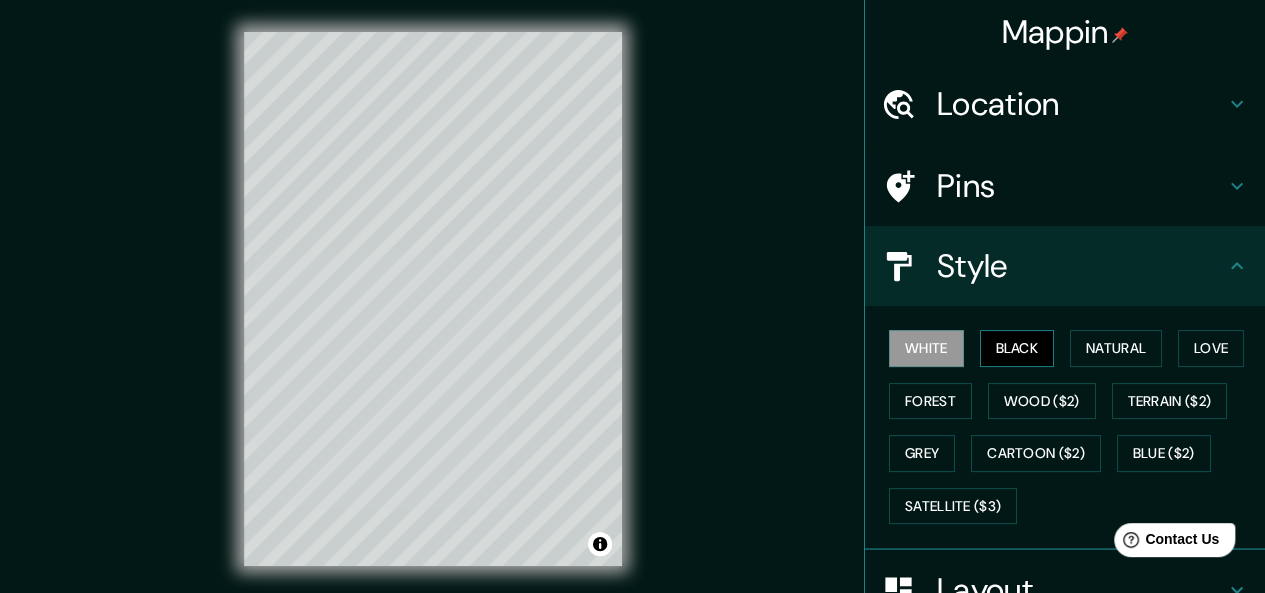 click on "Black" at bounding box center [1017, 348] 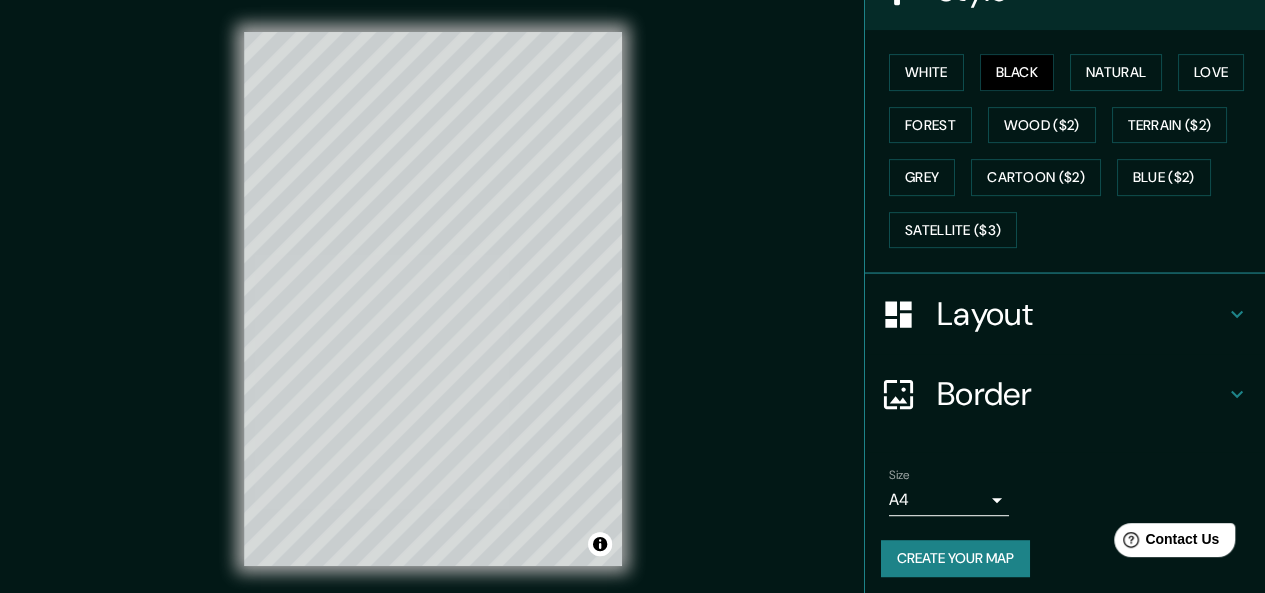 scroll, scrollTop: 280, scrollLeft: 0, axis: vertical 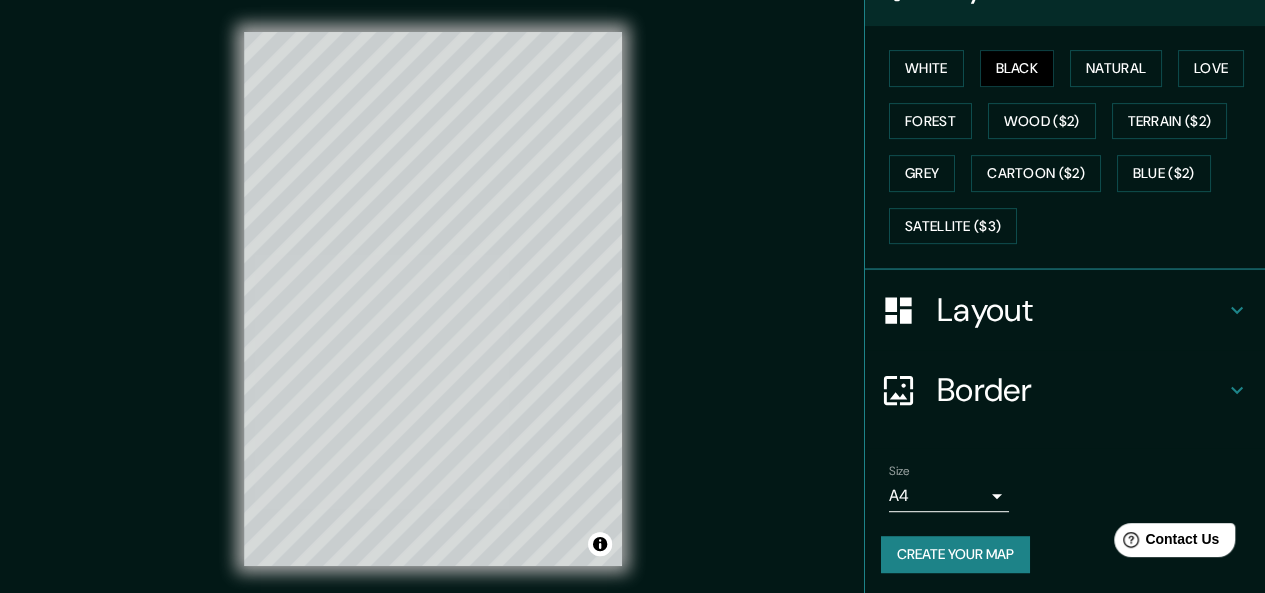 click on "Border" at bounding box center (1081, 390) 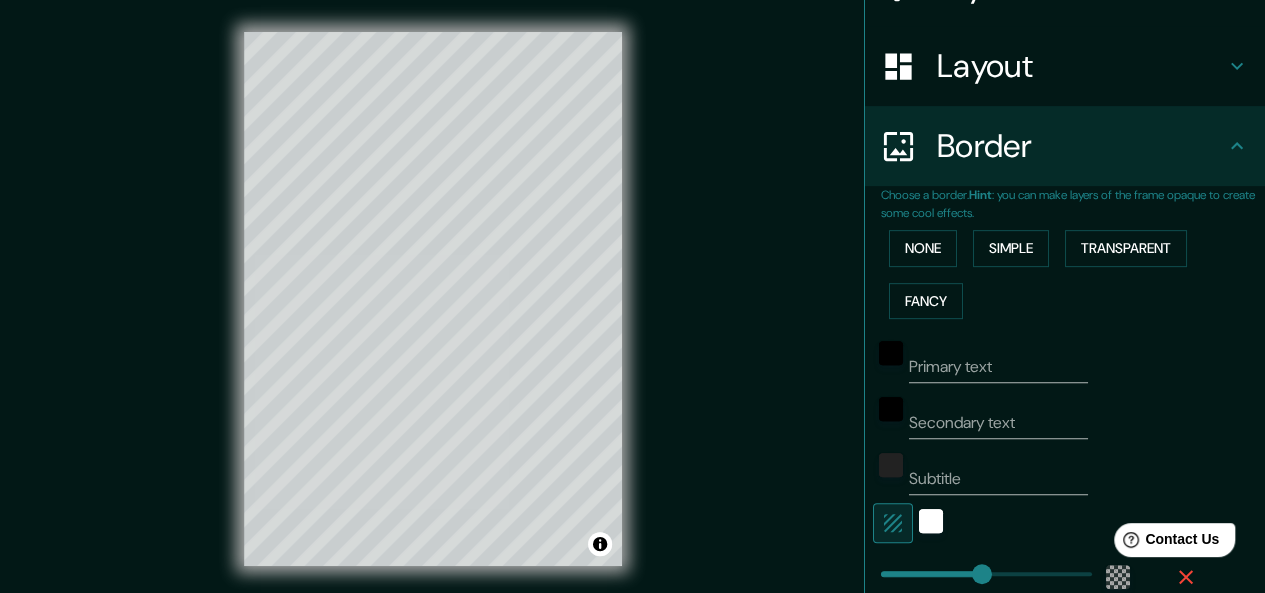 scroll, scrollTop: 278, scrollLeft: 0, axis: vertical 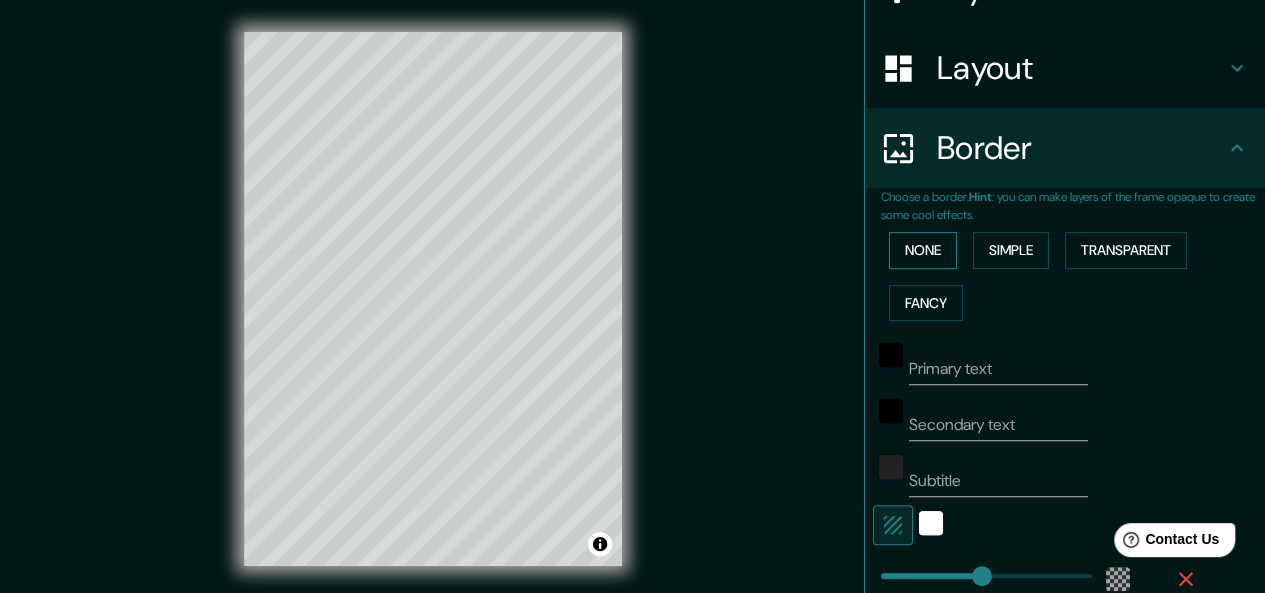click on "None" at bounding box center (923, 250) 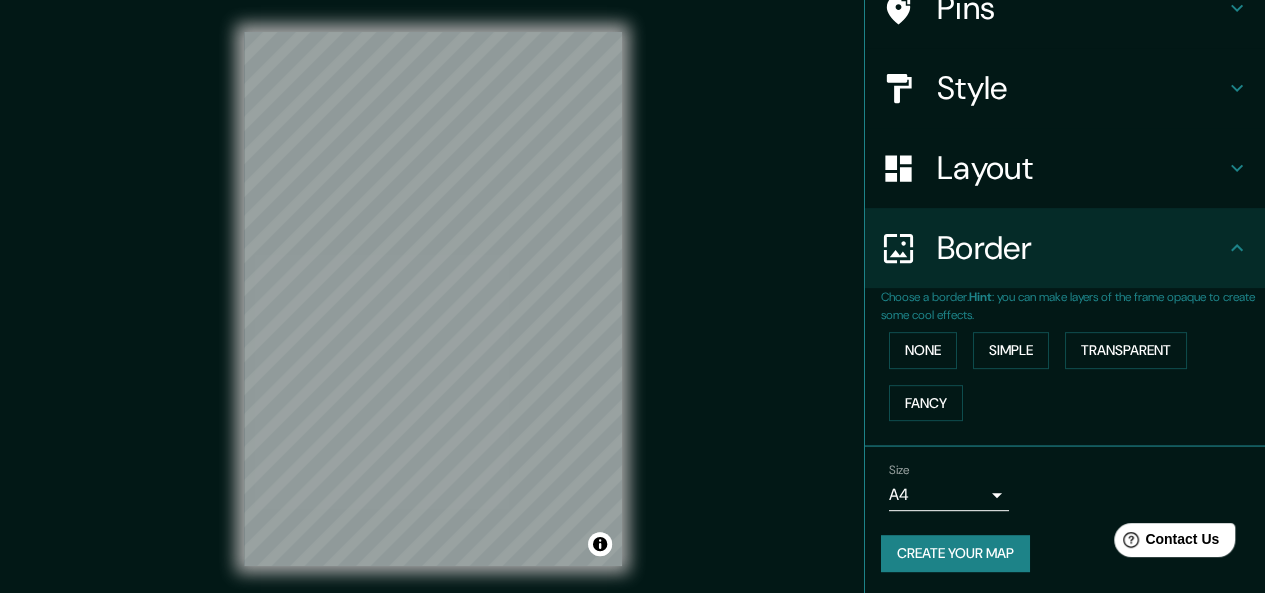 type 